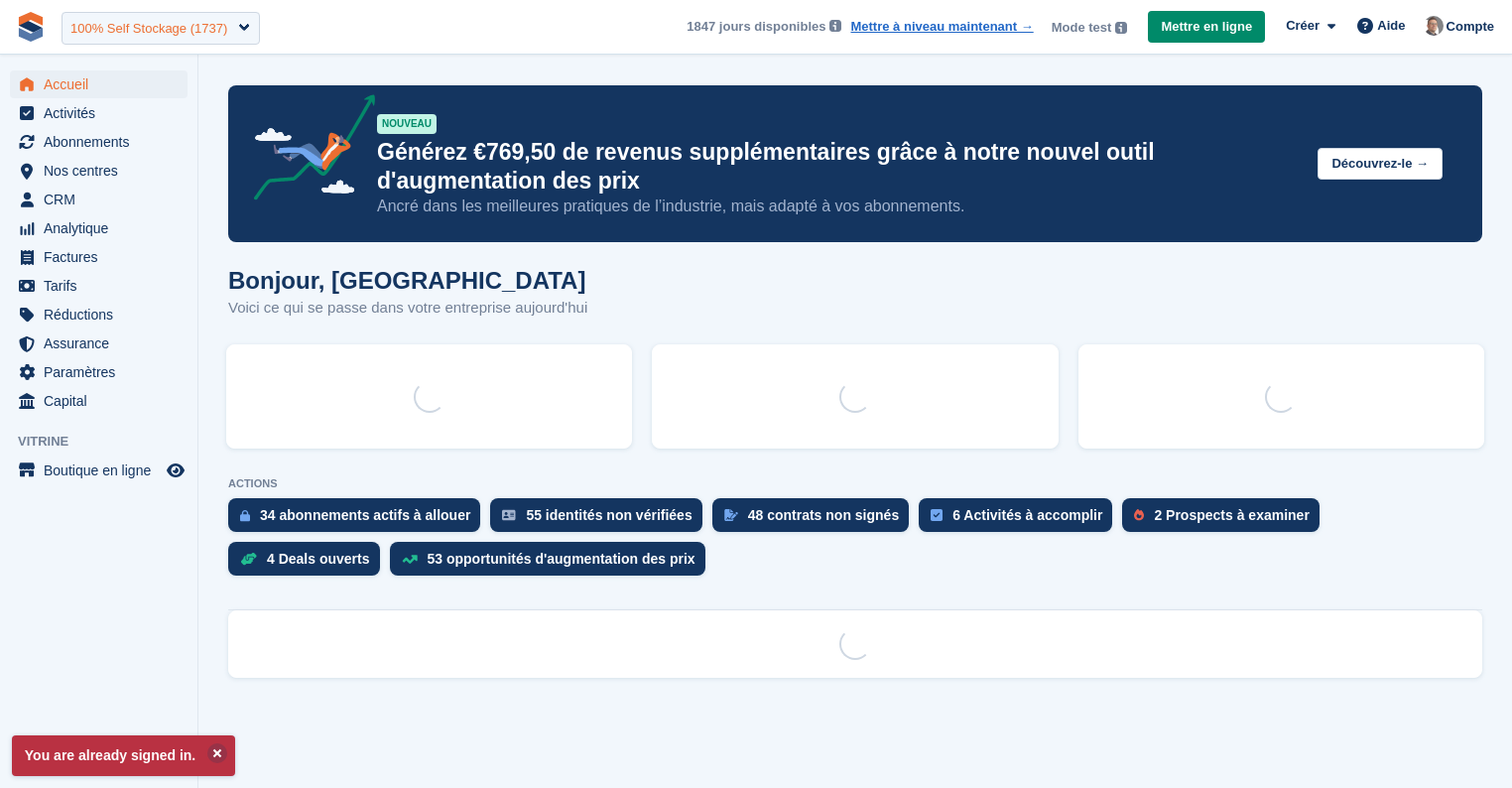 scroll, scrollTop: 0, scrollLeft: 0, axis: both 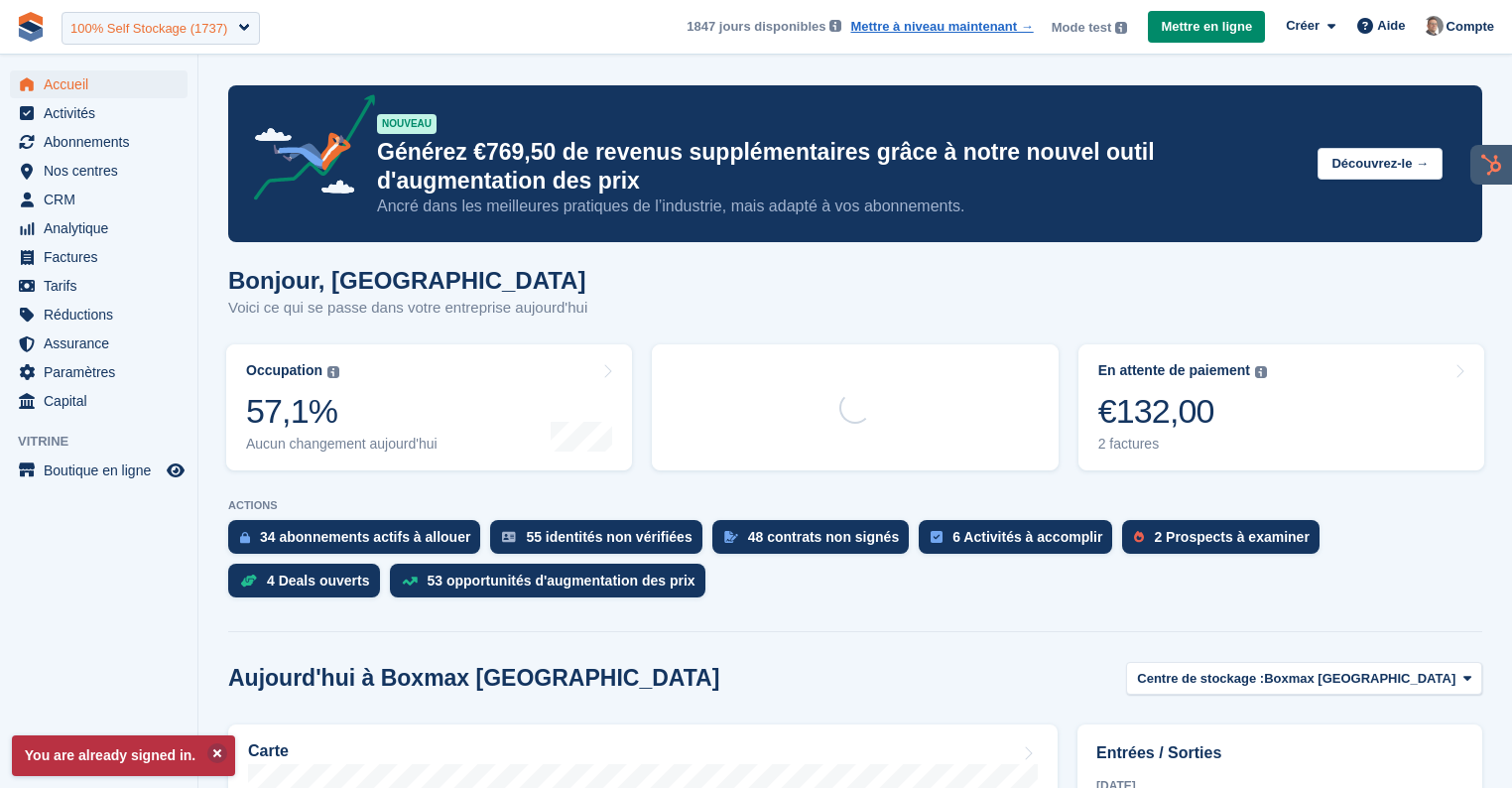 click on "100% Self Stockage (1737)" at bounding box center [149, 29] 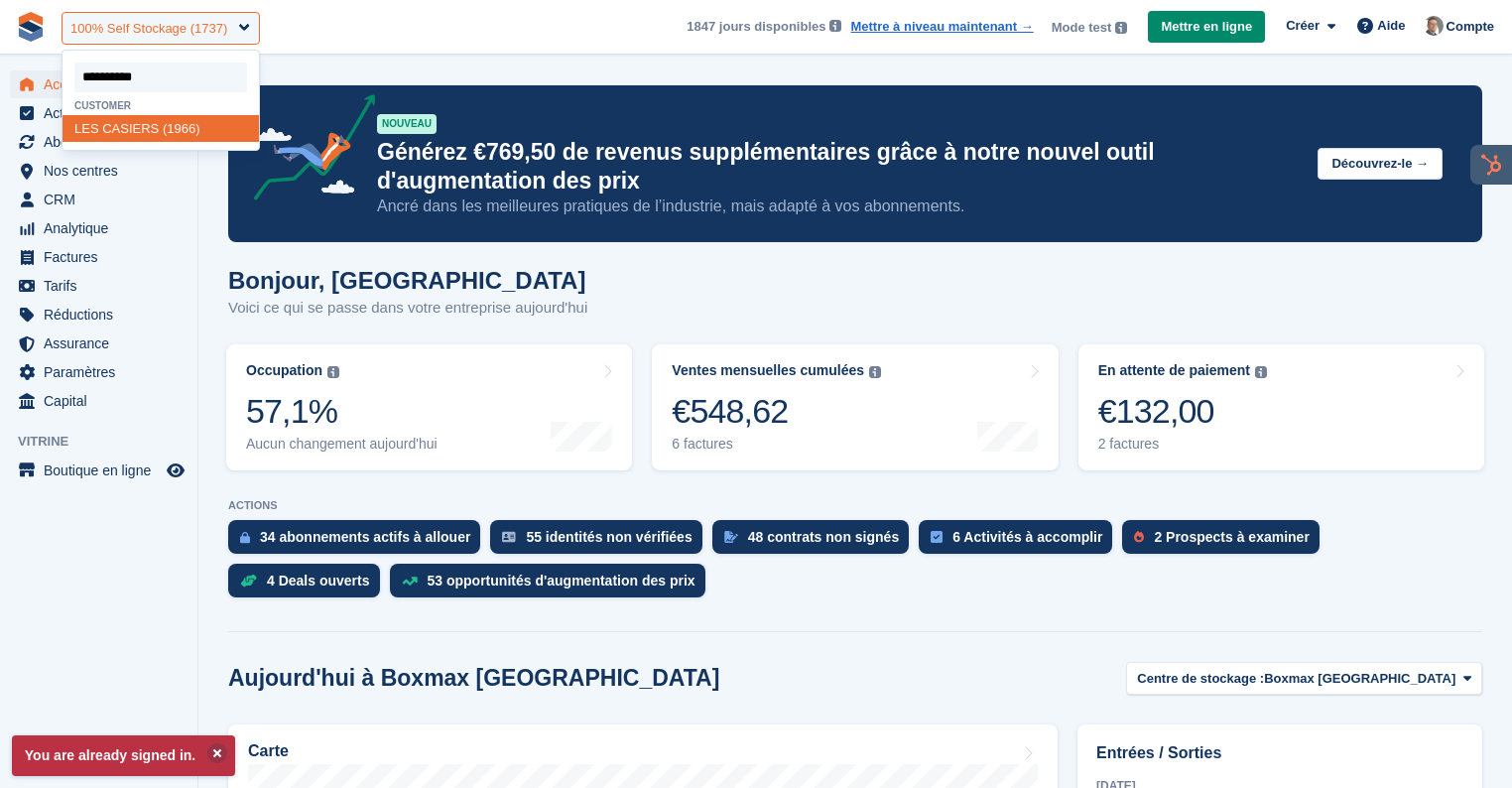 type on "**********" 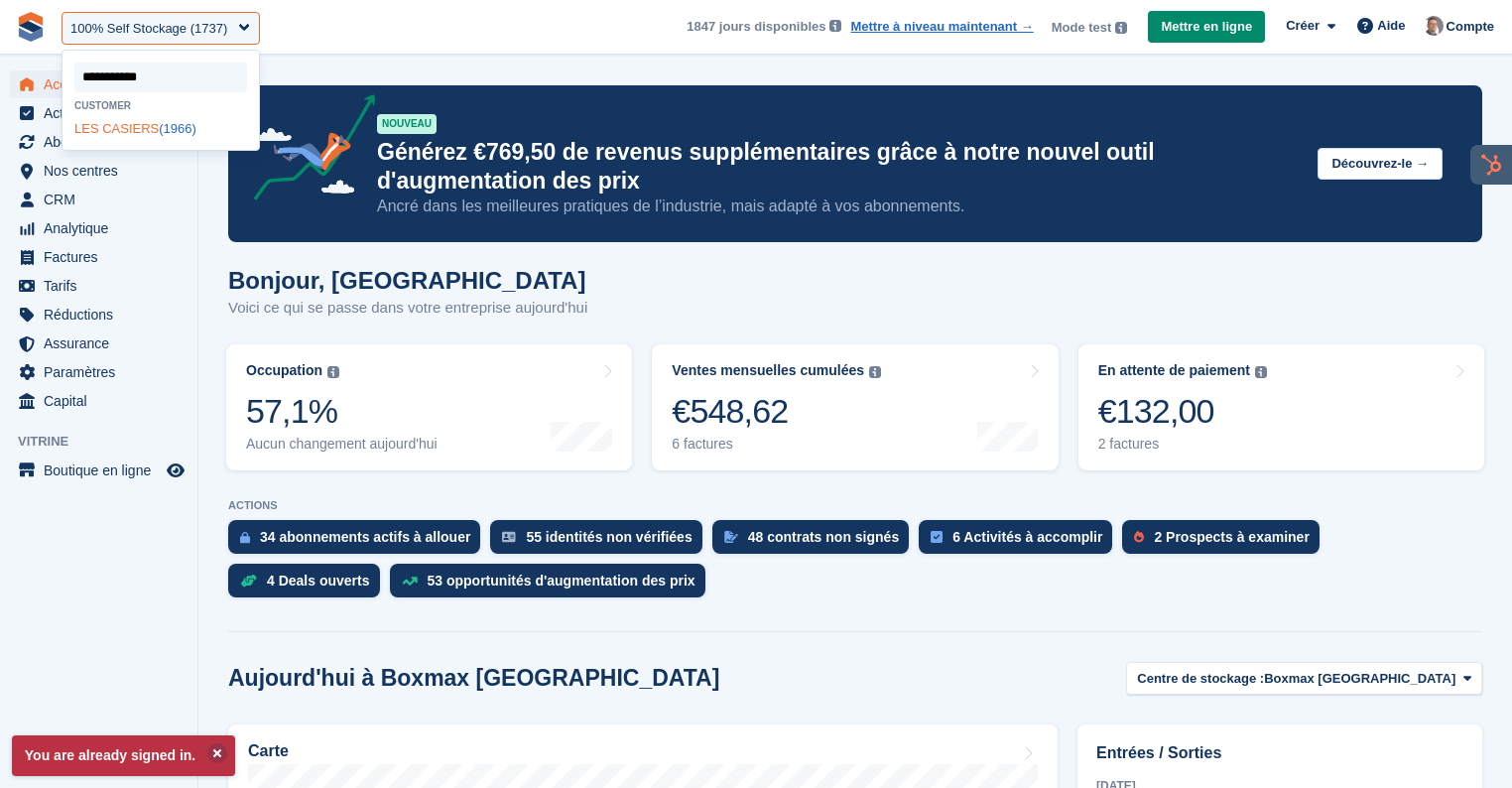 click on "CASIERS" 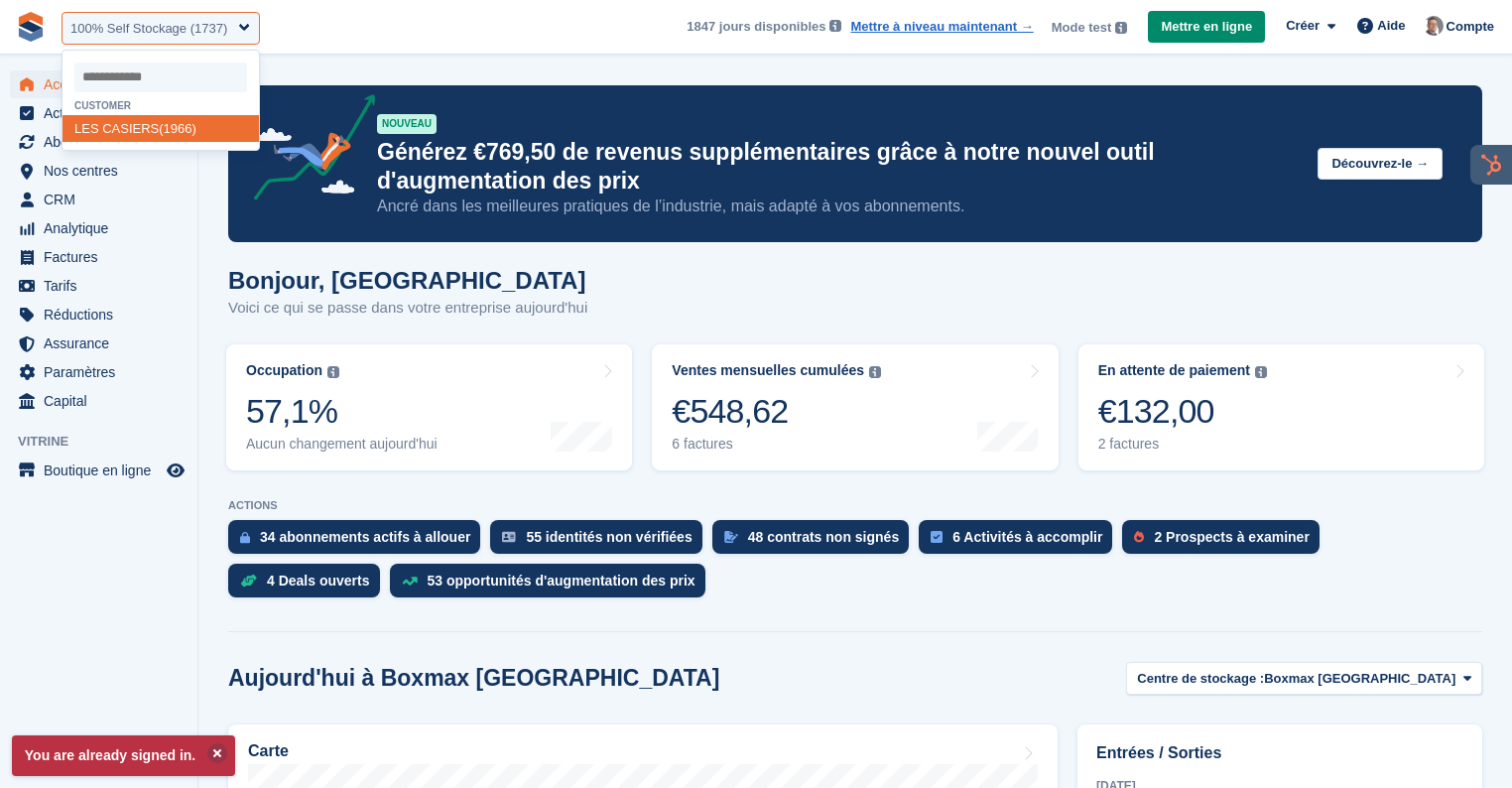 select on "****" 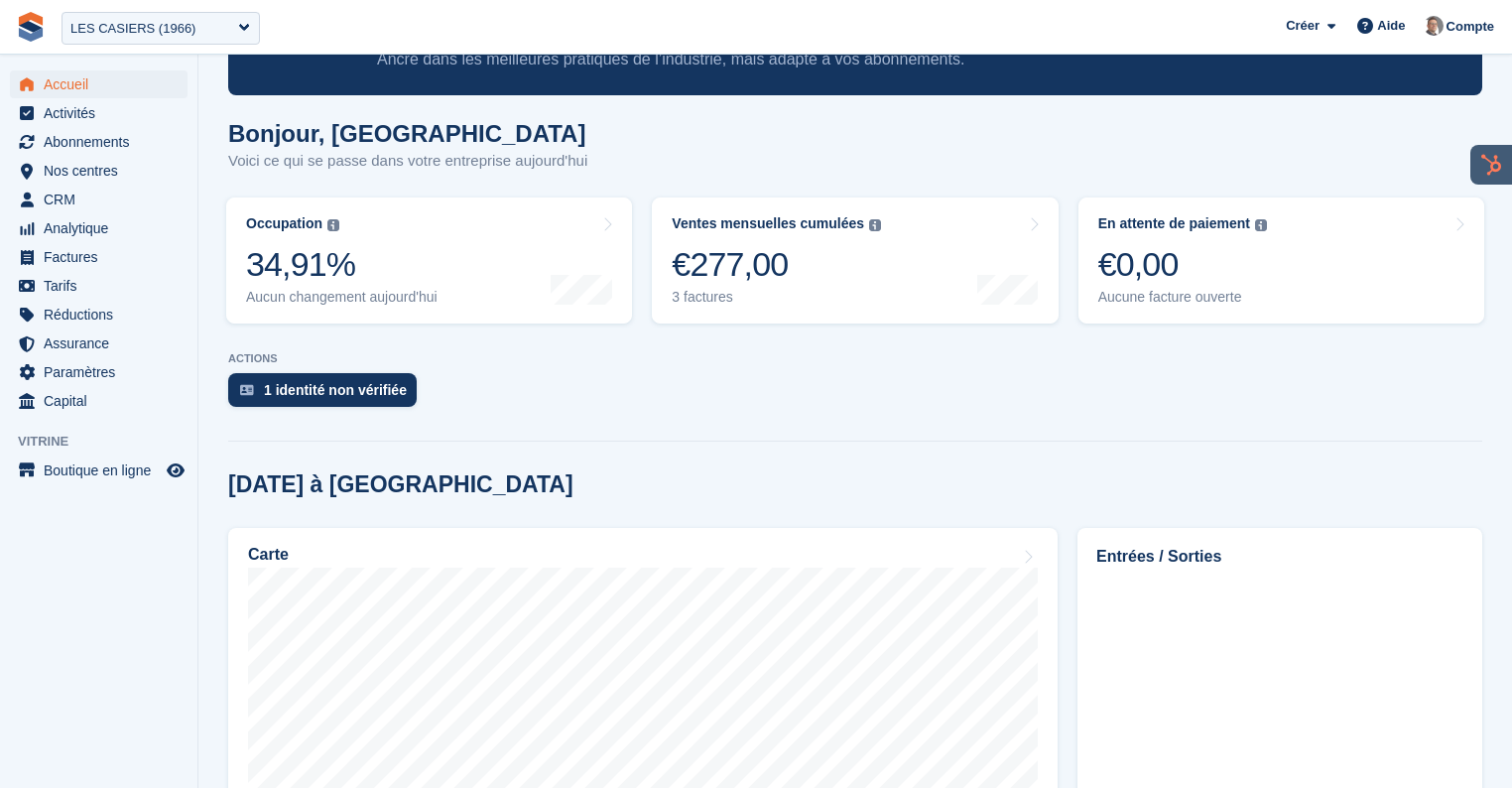 scroll, scrollTop: 0, scrollLeft: 0, axis: both 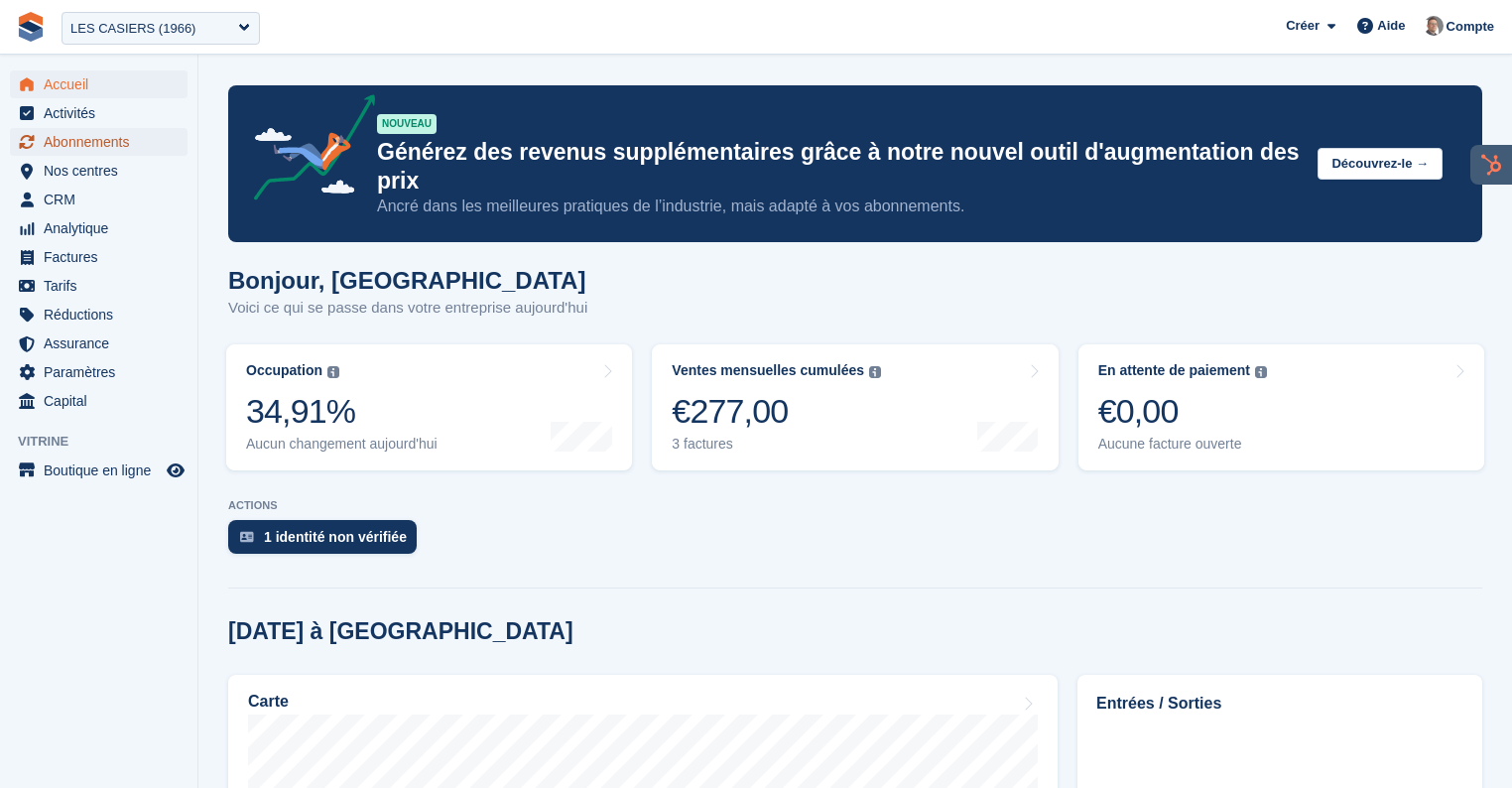 click on "Abonnements" at bounding box center (103, 142) 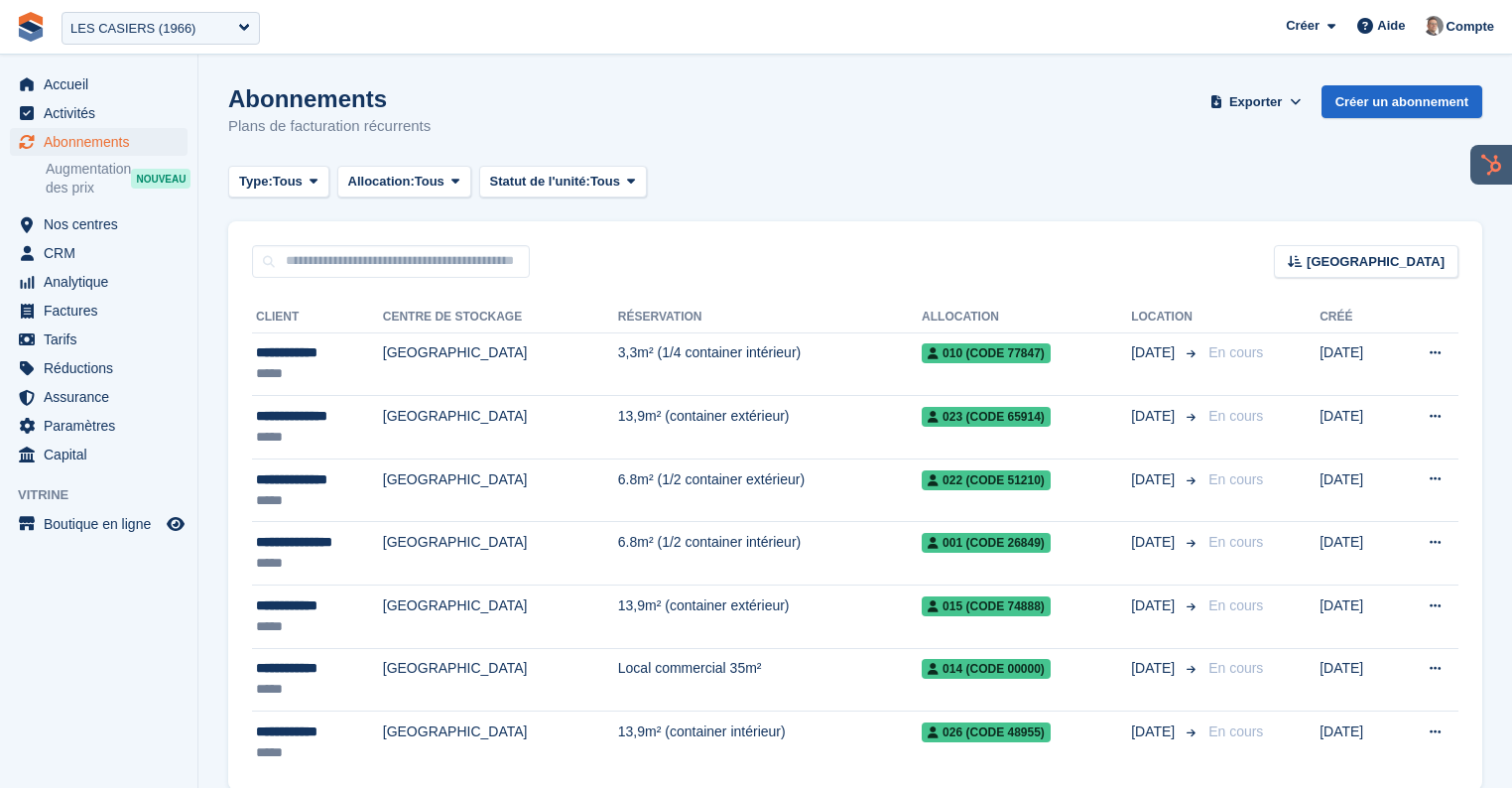 scroll, scrollTop: 0, scrollLeft: 0, axis: both 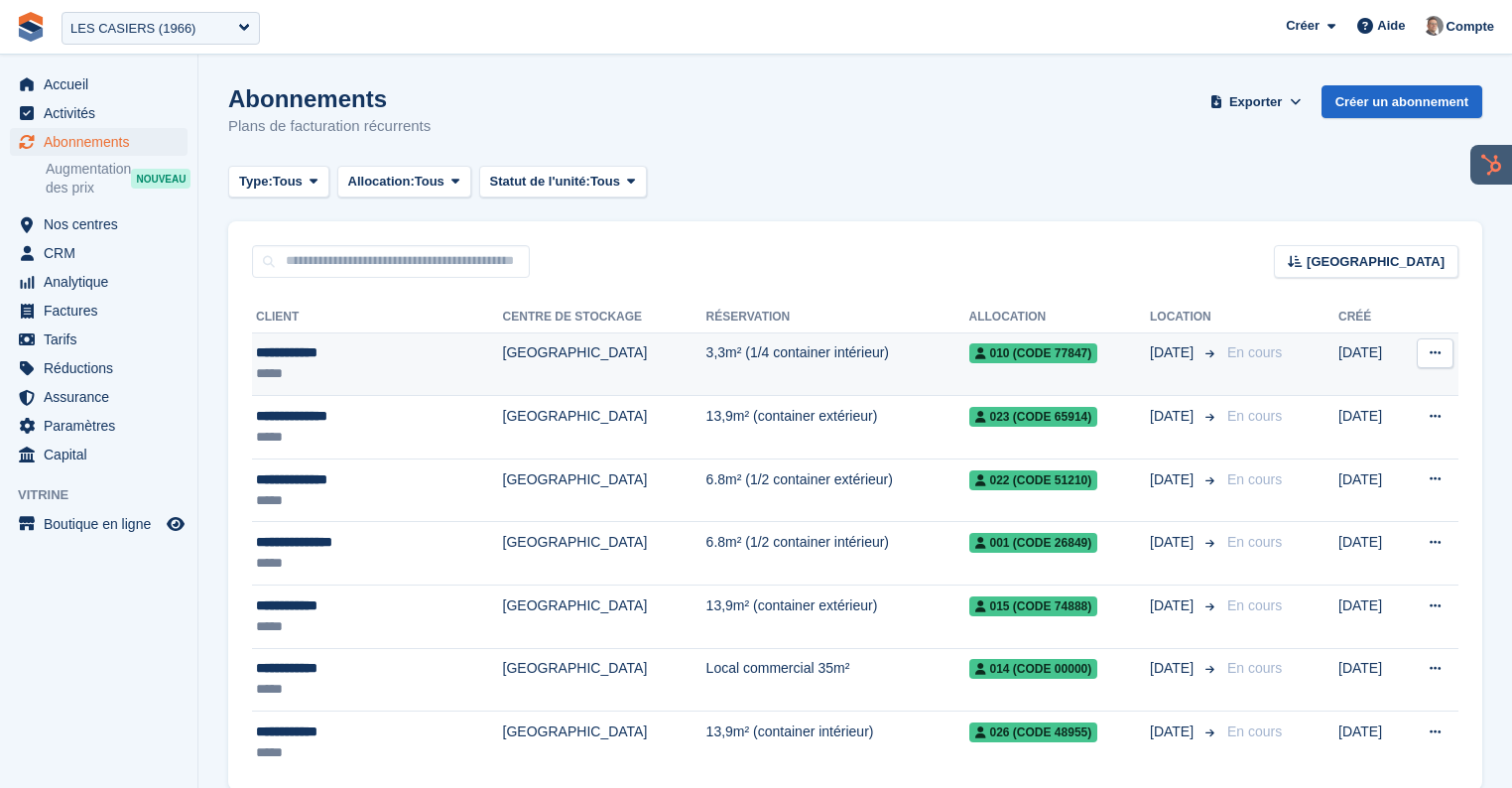 click on "[GEOGRAPHIC_DATA]" at bounding box center (604, 364) 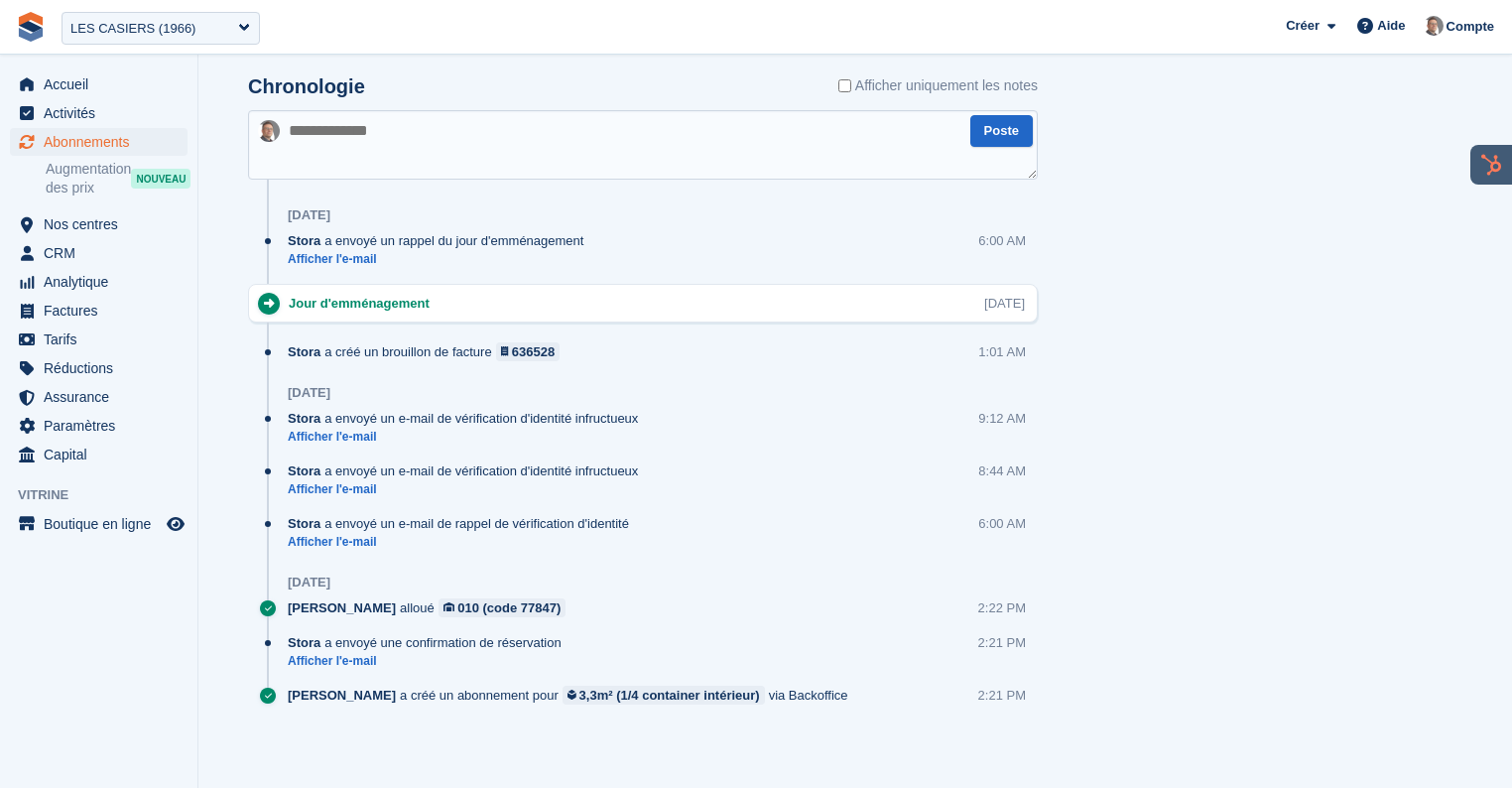 scroll, scrollTop: 0, scrollLeft: 0, axis: both 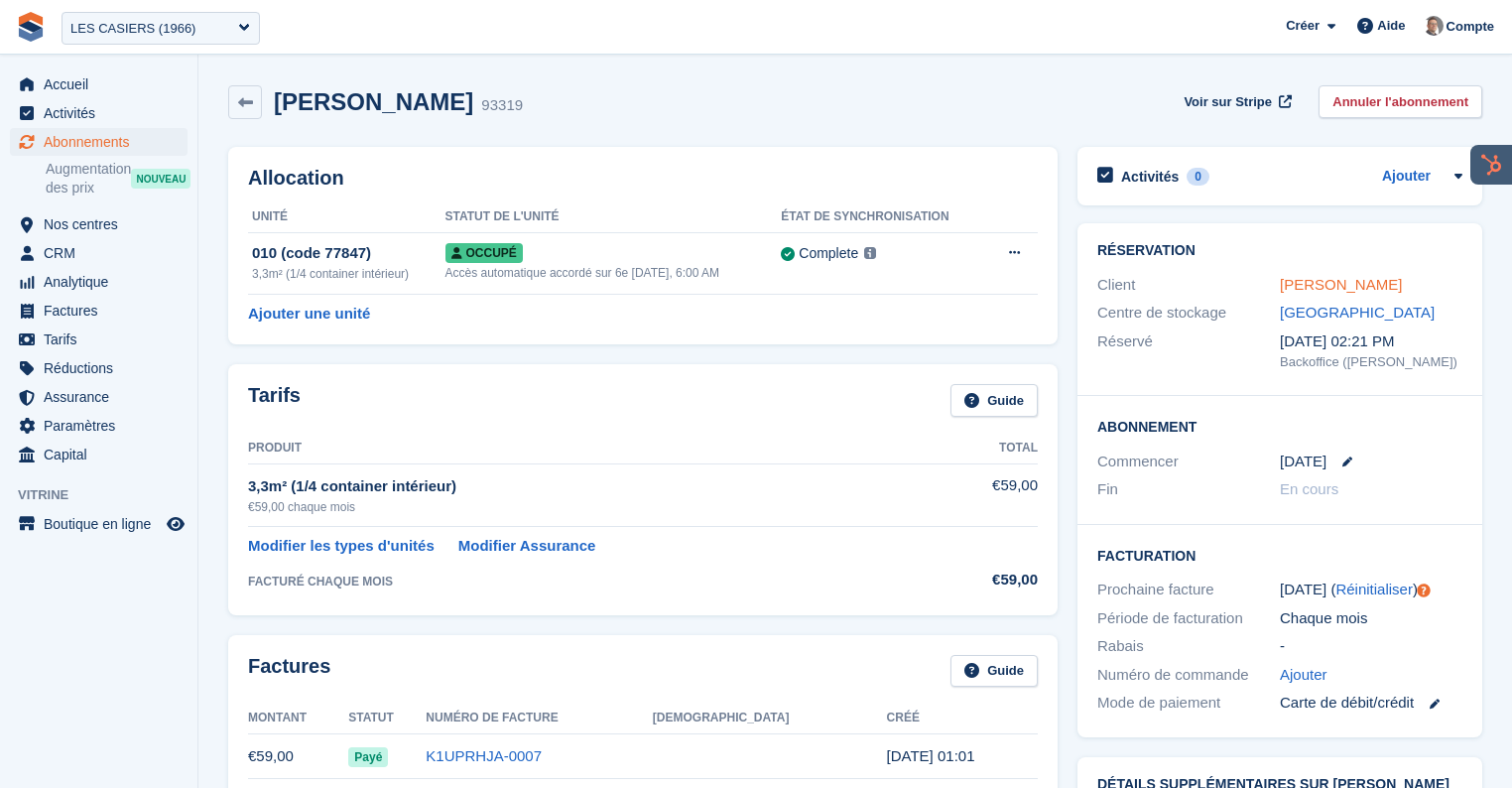 click on "Brée Pascale" at bounding box center [1340, 284] 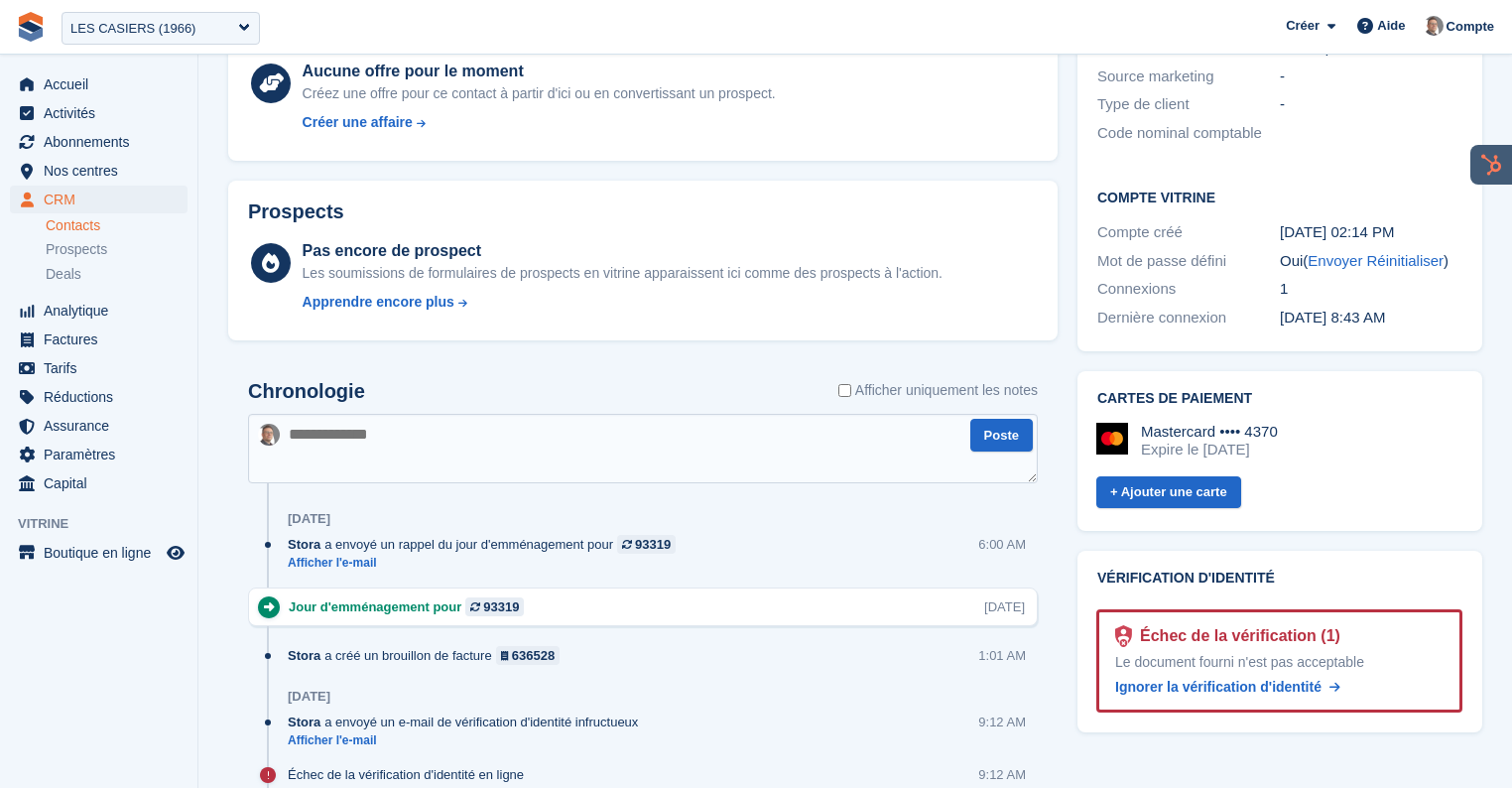 scroll, scrollTop: 453, scrollLeft: 0, axis: vertical 